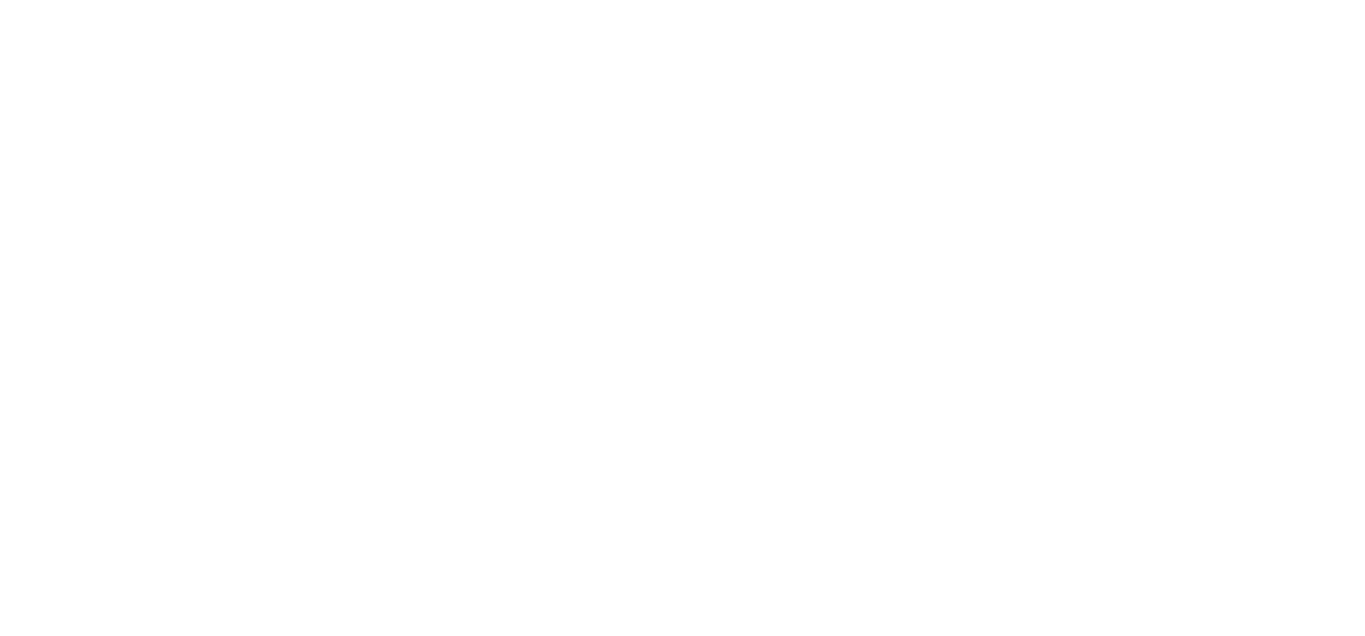 scroll, scrollTop: 0, scrollLeft: 0, axis: both 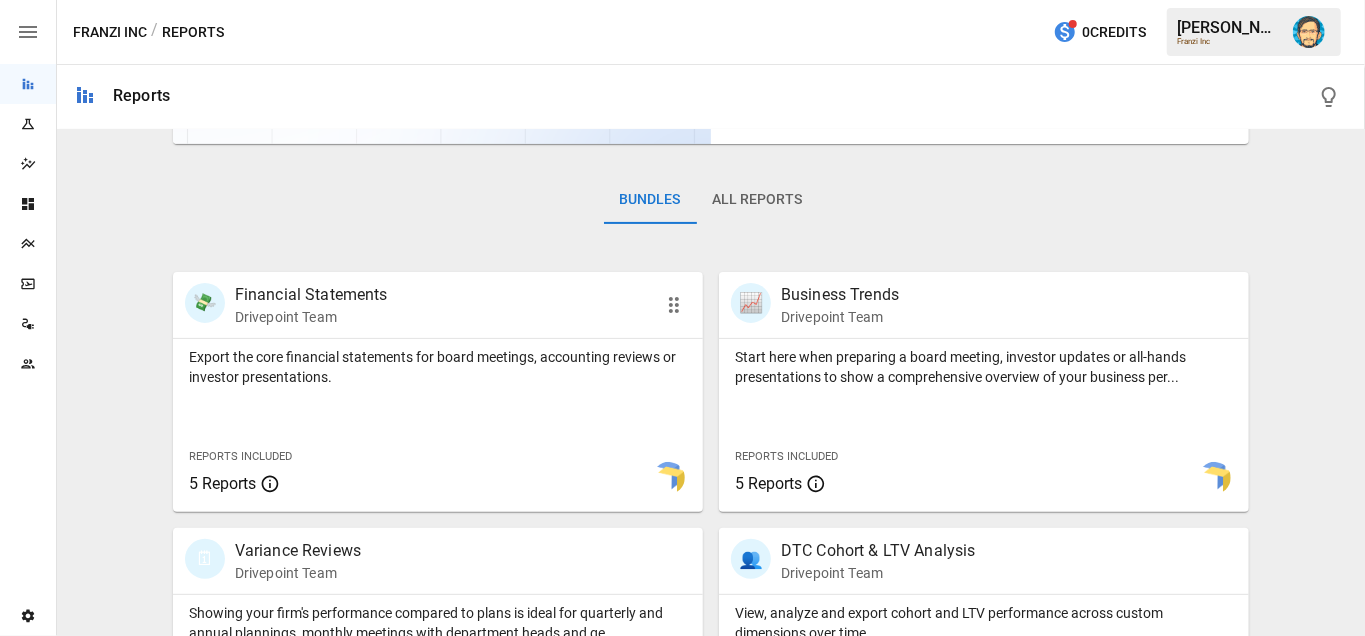 click on "Export the core financial statements for board meetings, accounting reviews or investor presentations. Reports Included 5 Reports" at bounding box center [438, 425] 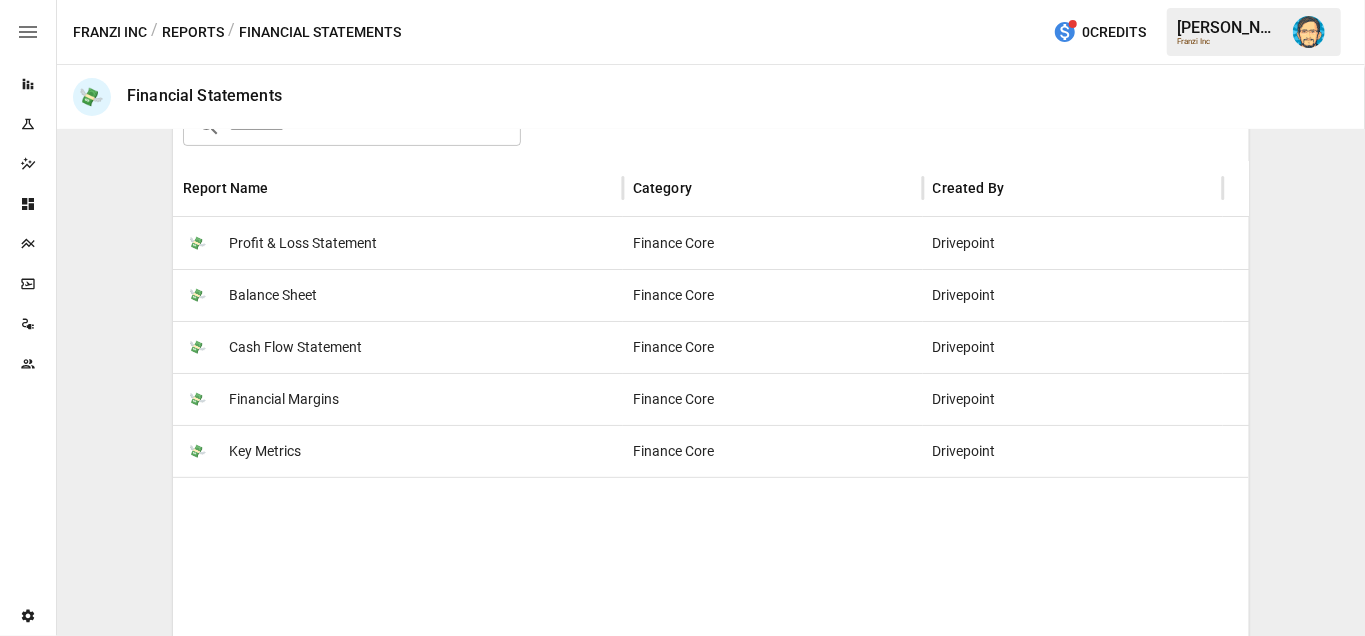 scroll, scrollTop: 296, scrollLeft: 0, axis: vertical 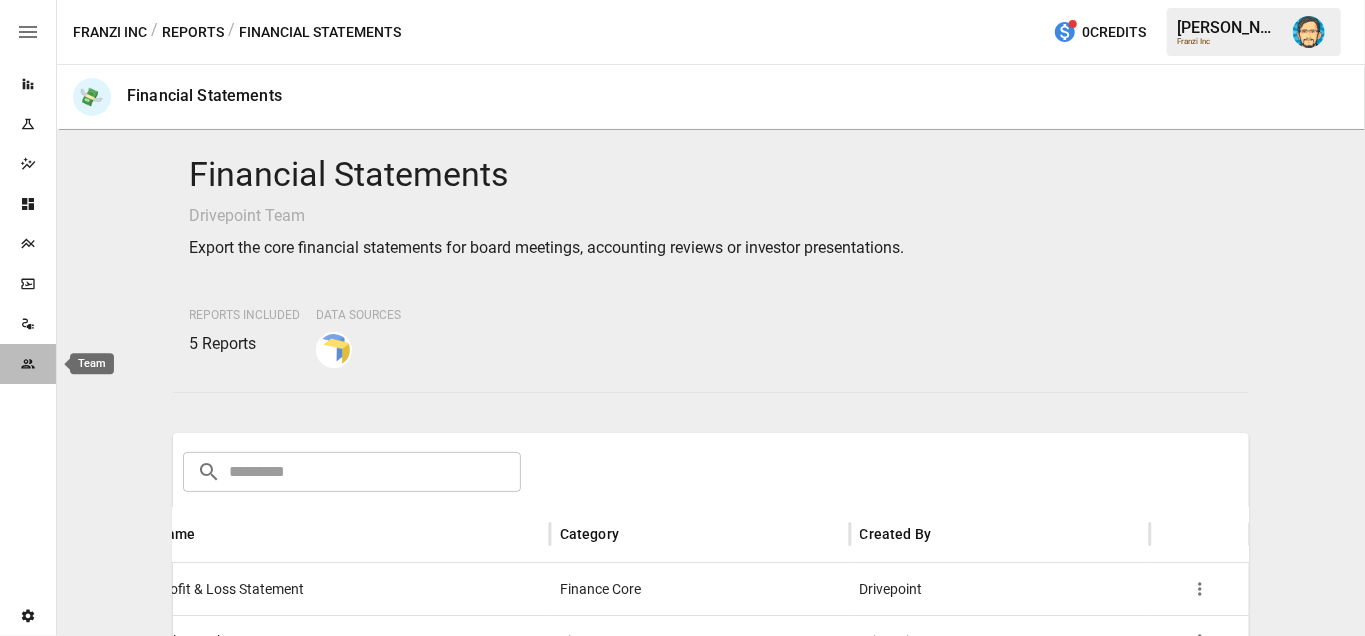 click 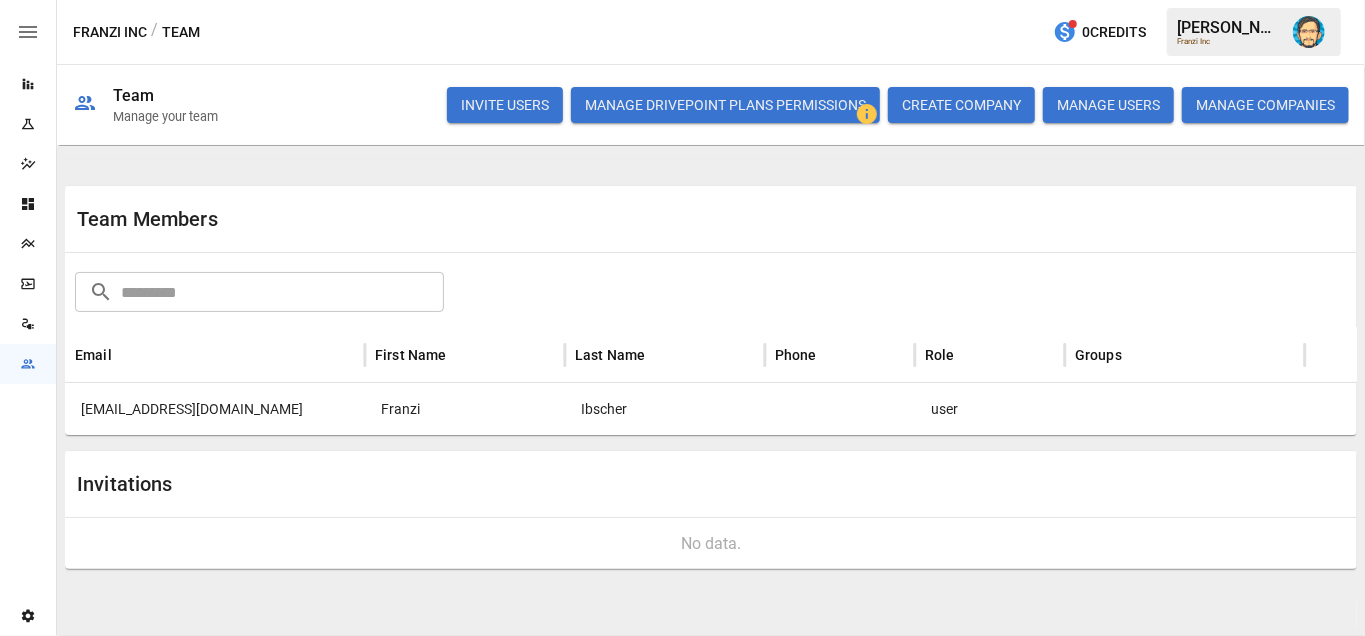 click on "Franzi" at bounding box center (465, 409) 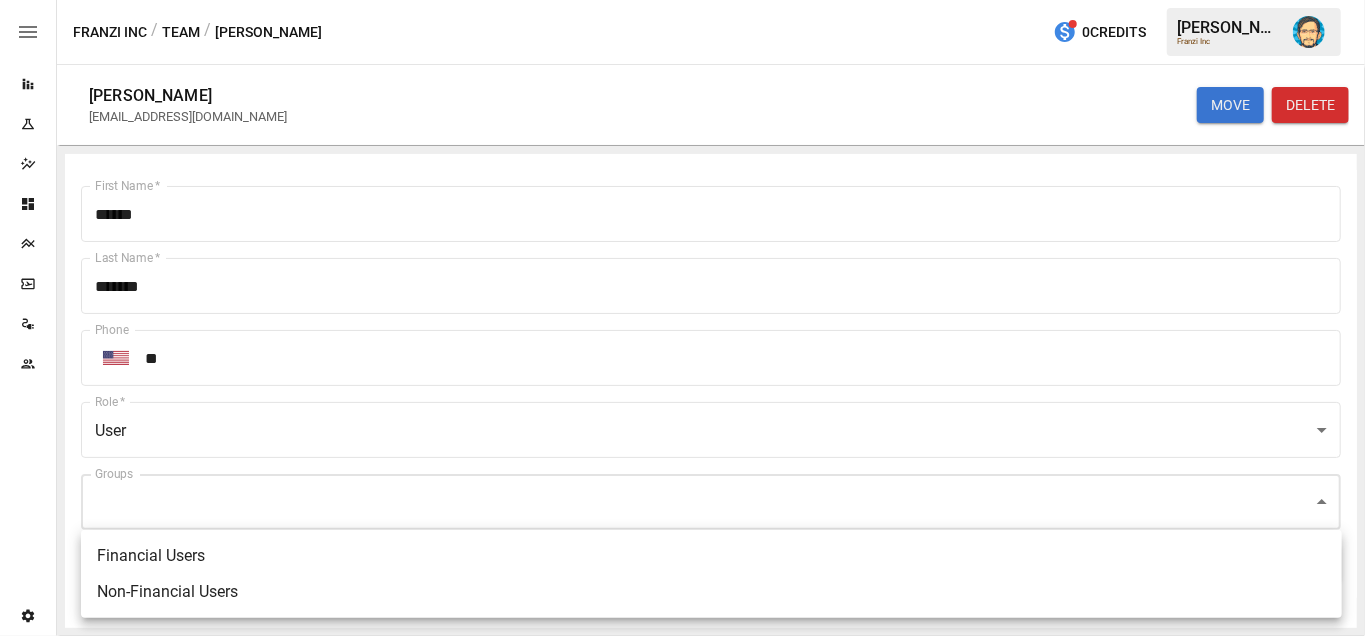 click on "Reports Experiments Dazzler Studio Dashboards Plans SmartModel ™ Data Sources Team Settings Franzi Inc / Team / [PERSON_NAME] 0  Credits [PERSON_NAME] Inc [PERSON_NAME] [EMAIL_ADDRESS][DOMAIN_NAME] MOVE DELETE First Name   * ****** First Name   * Last Name   * ******* Last Name   * Phone ​ ** Phone Role   * User **** Role   * Groups ​ Groups SAVE Financial Users Non-Financial Users" at bounding box center [682, 0] 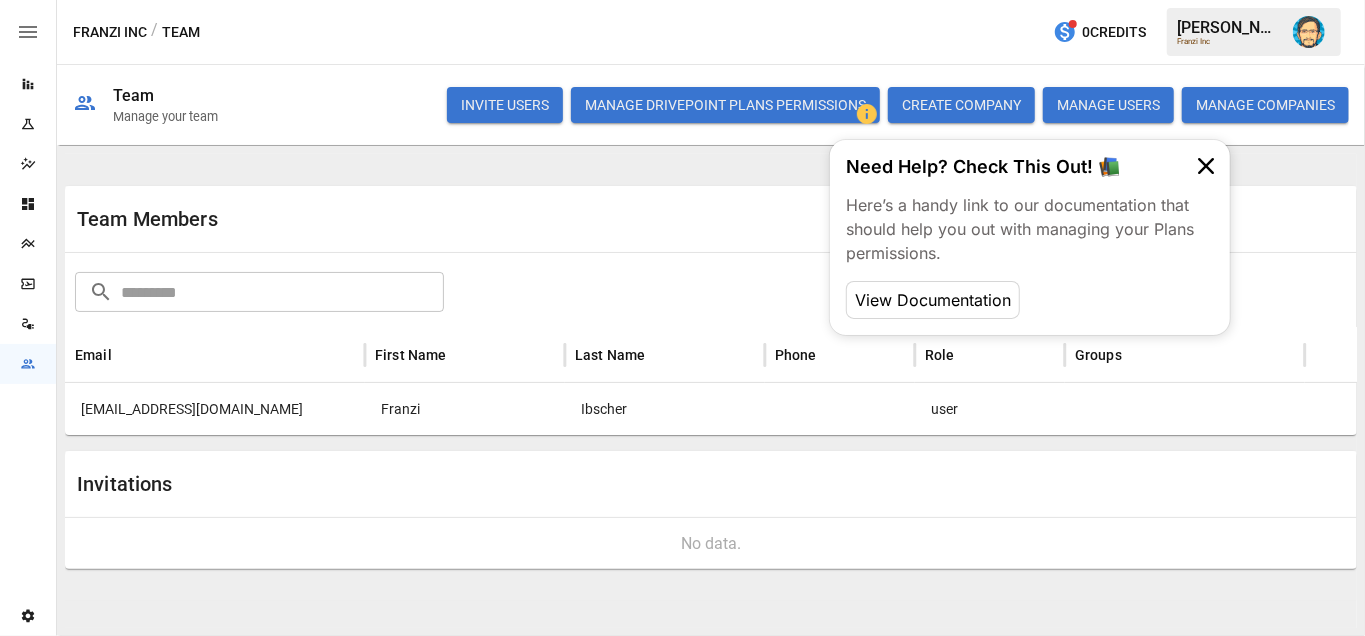 click on "[EMAIL_ADDRESS][DOMAIN_NAME]" at bounding box center [215, 409] 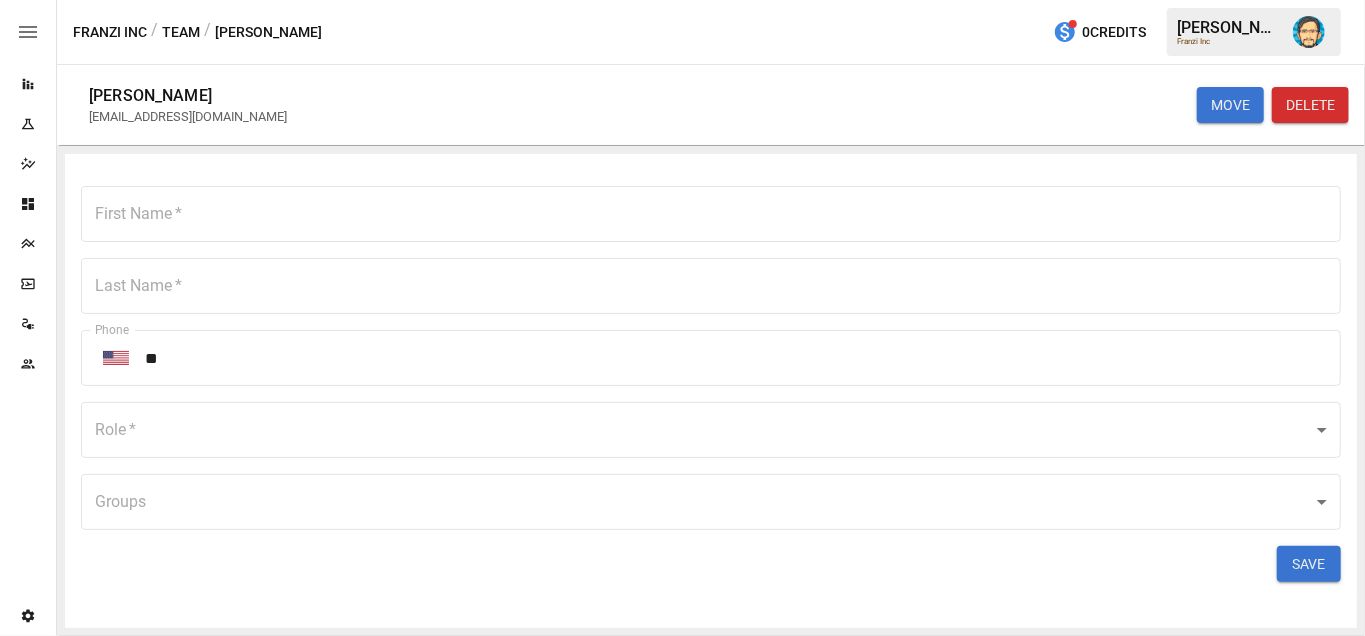 type on "******" 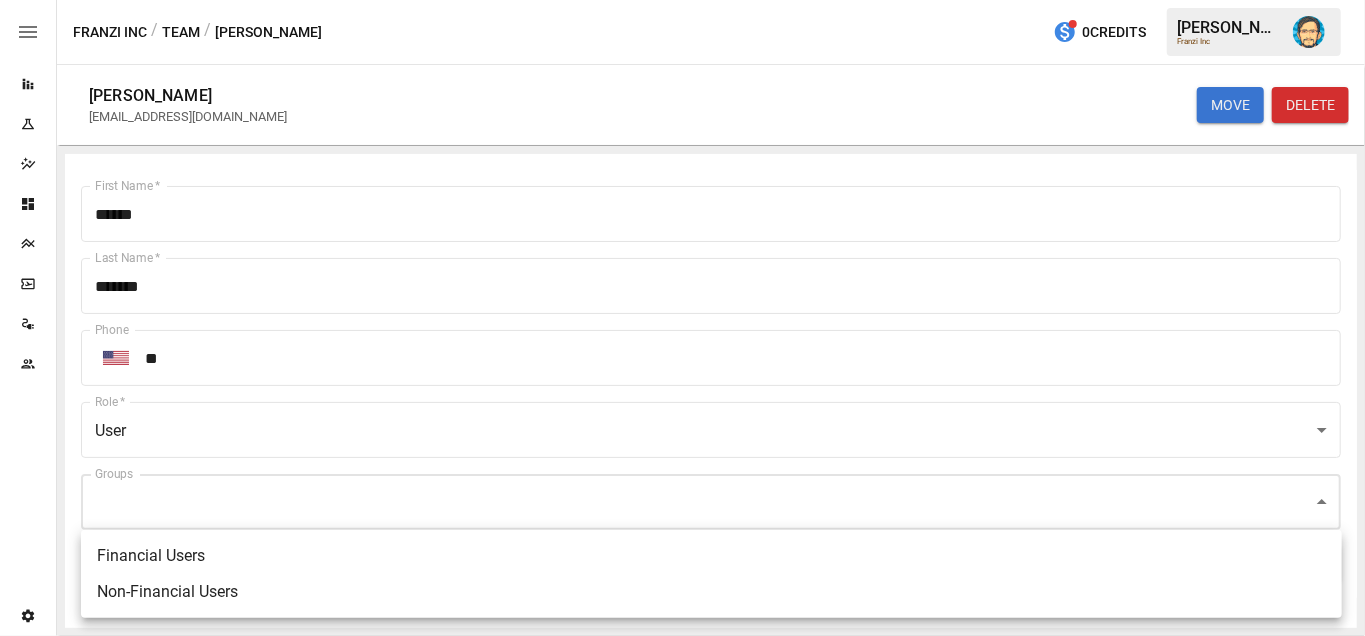 click on "Reports Experiments Dazzler Studio Dashboards Plans SmartModel ™ Data Sources Team Settings Franzi Inc / Team / [PERSON_NAME] 0  Credits [PERSON_NAME] Inc [PERSON_NAME] [EMAIL_ADDRESS][DOMAIN_NAME] MOVE DELETE First Name   * ****** First Name   * Last Name   * ******* Last Name   * Phone ​ ** Phone Role   * User **** Role   * Groups ​ Groups SAVE Financial Users Non-Financial Users" at bounding box center (682, 0) 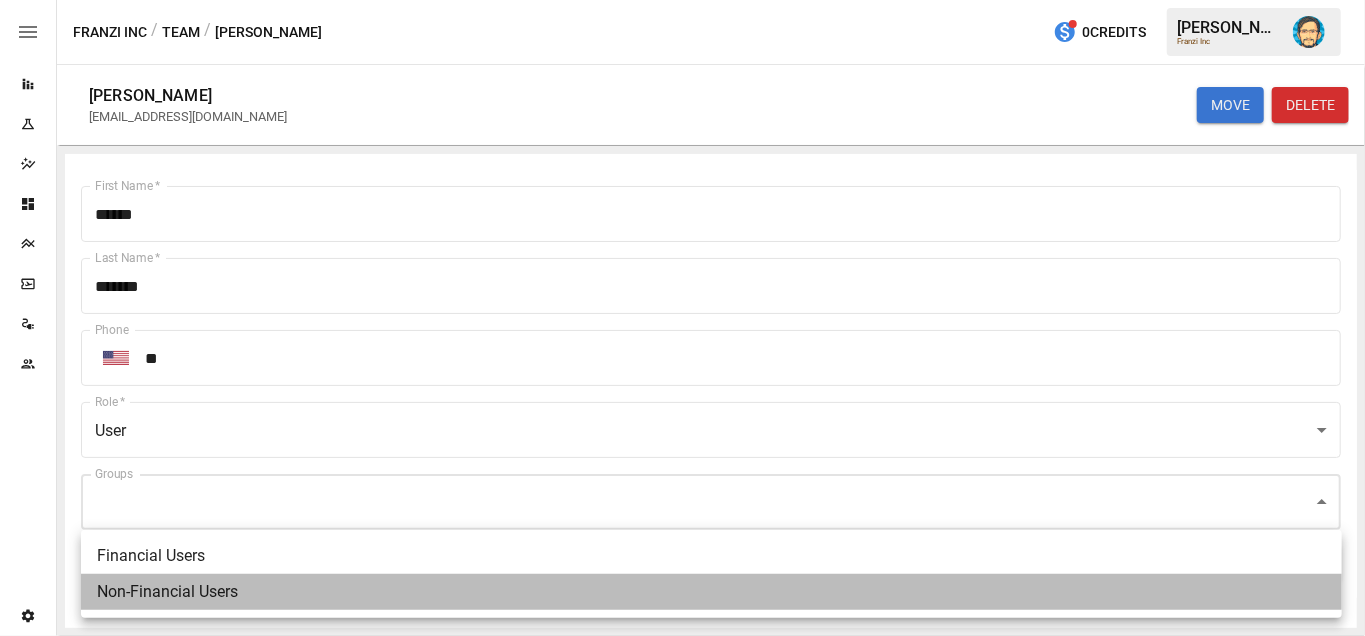 click on "Non-Financial Users" at bounding box center (711, 592) 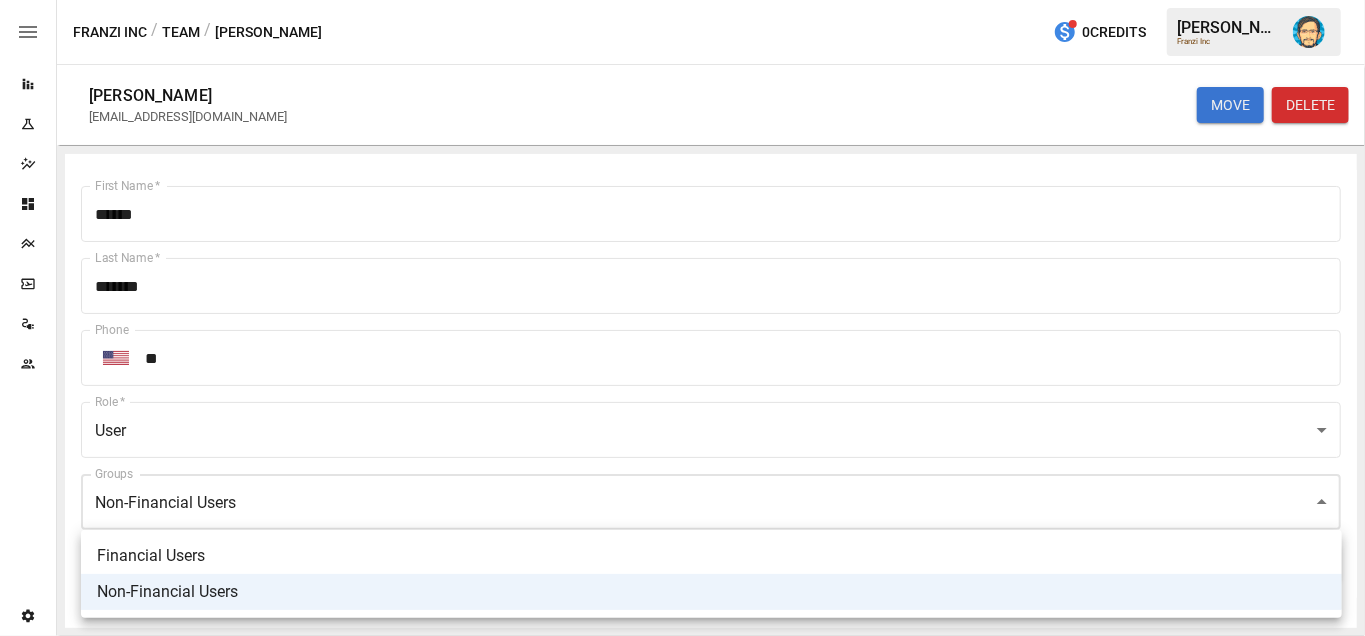 click at bounding box center (682, 318) 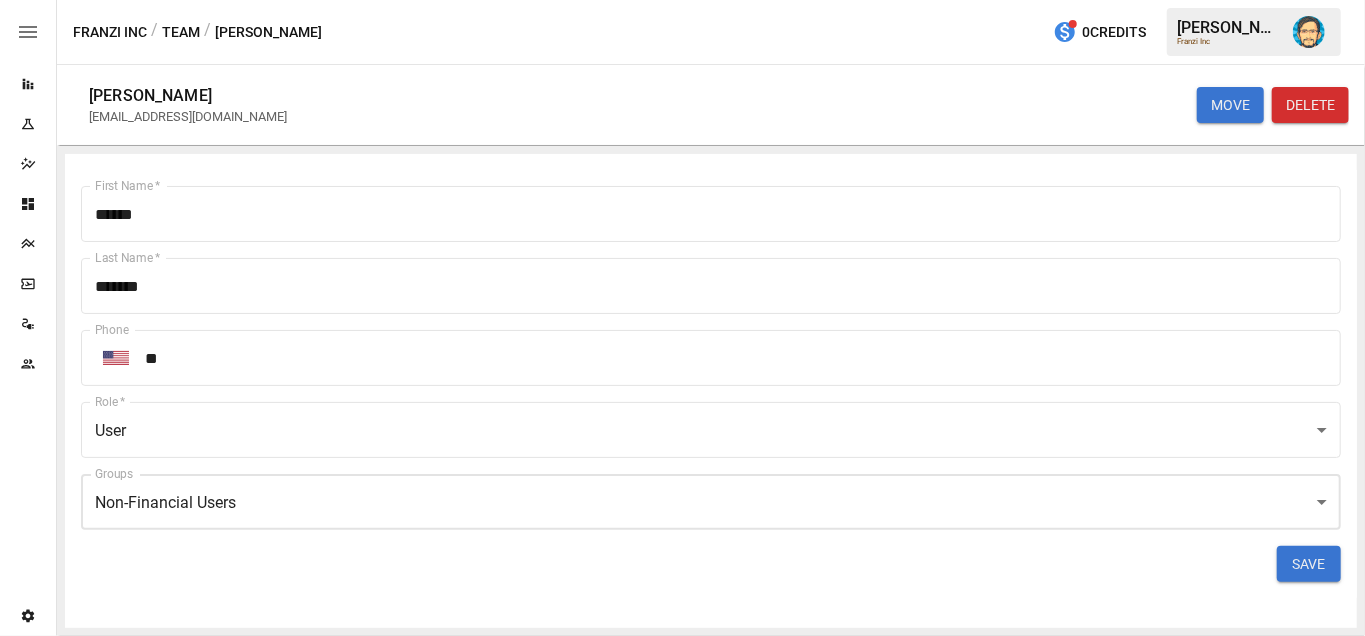 click on "SAVE" at bounding box center (1309, 564) 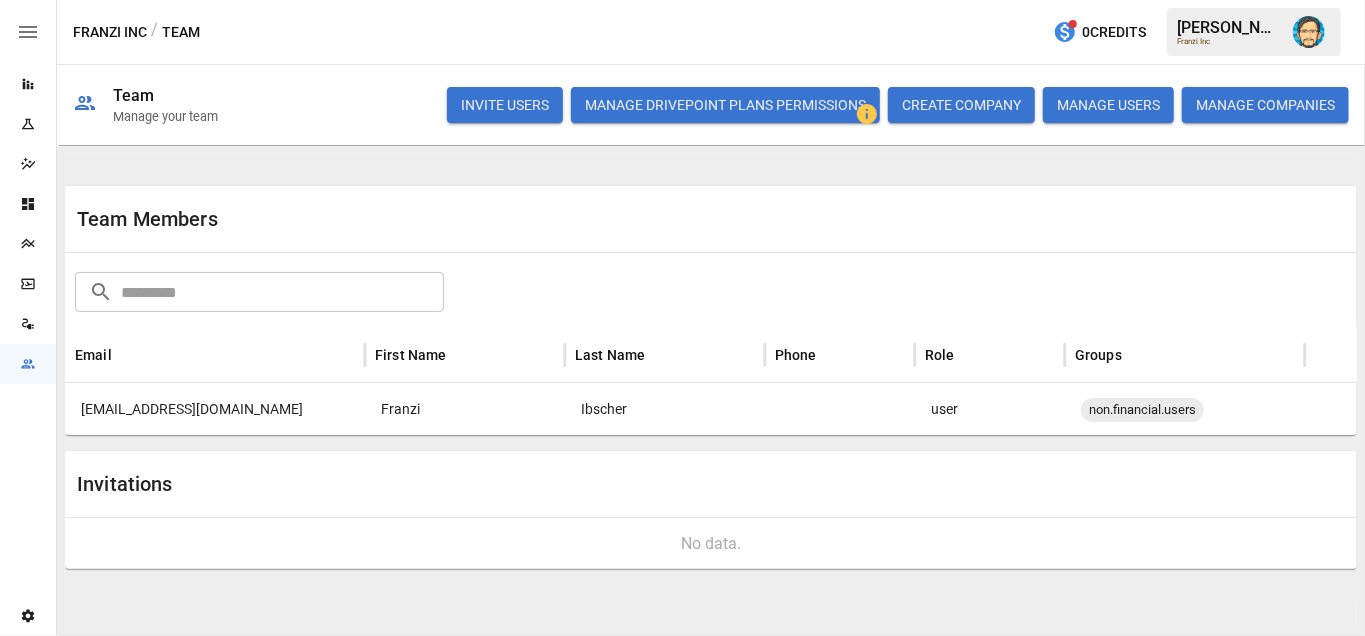 click 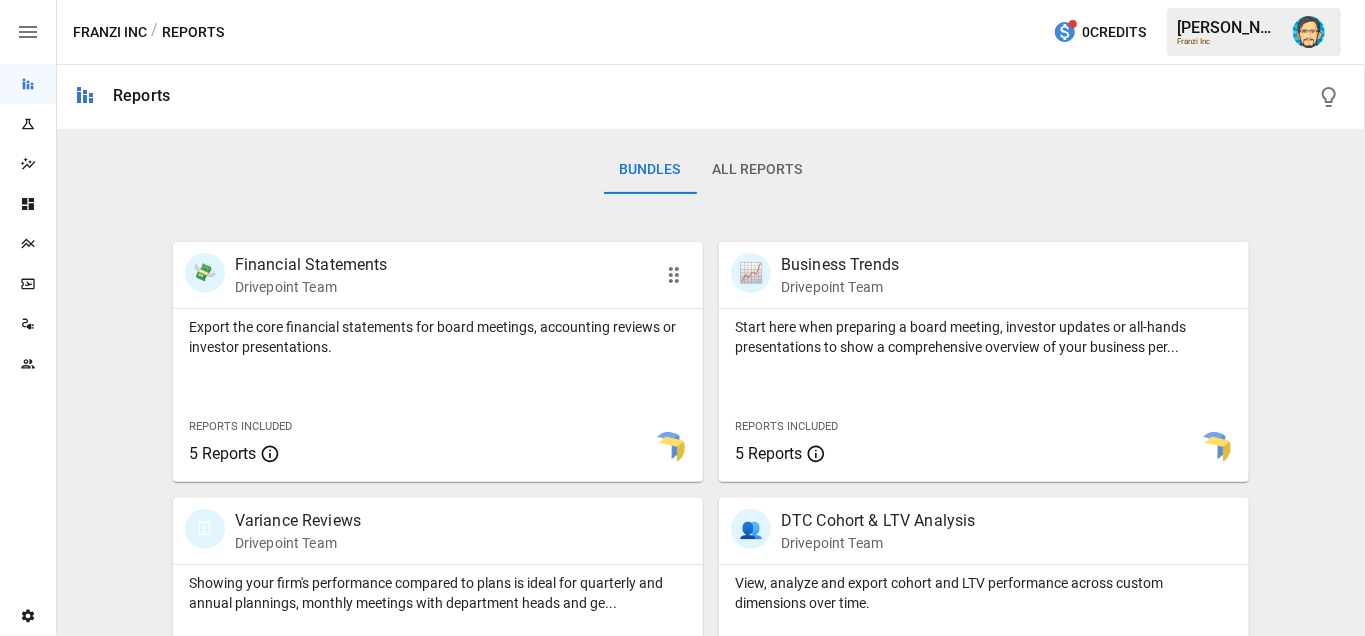 scroll, scrollTop: 326, scrollLeft: 0, axis: vertical 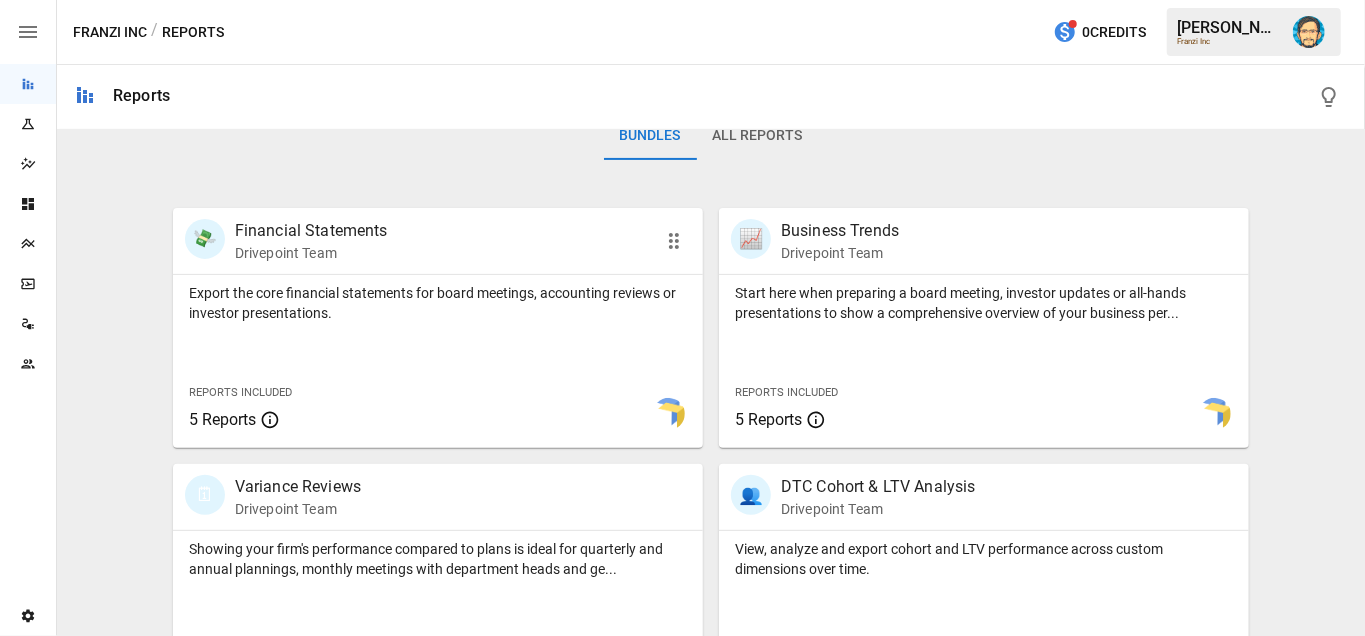 click on "Export the core financial statements for board meetings, accounting reviews or investor presentations. Reports Included 5 Reports" at bounding box center (438, 361) 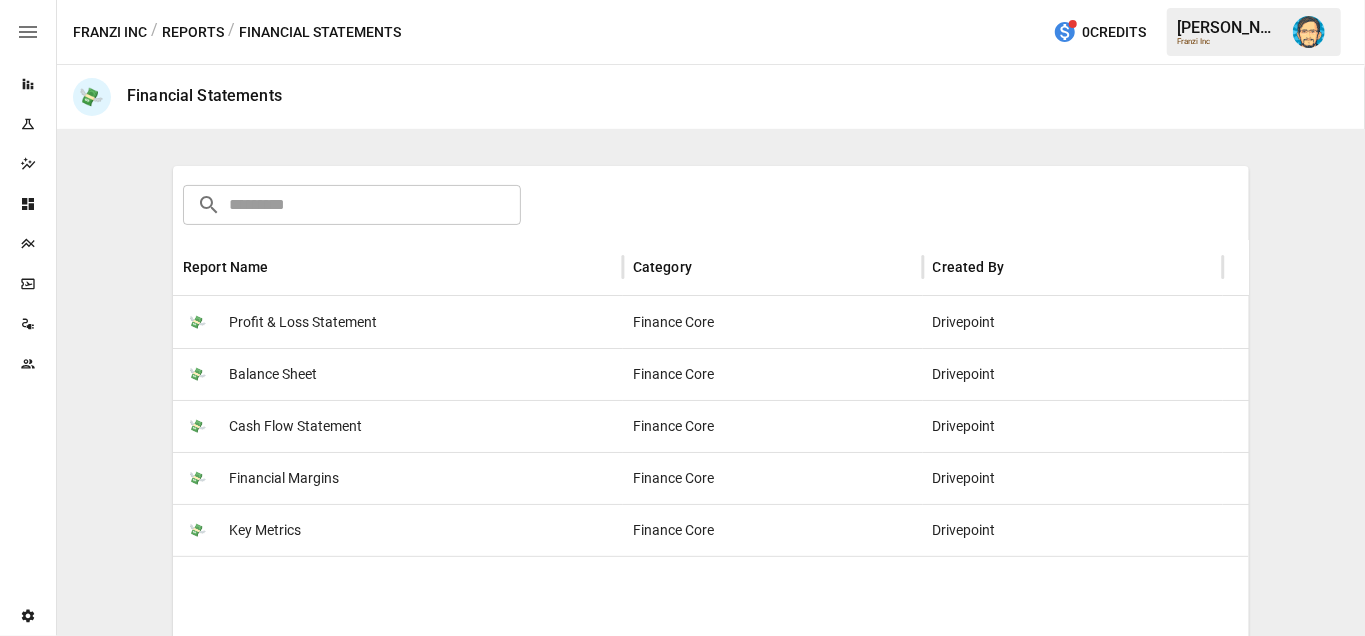 scroll, scrollTop: 270, scrollLeft: 0, axis: vertical 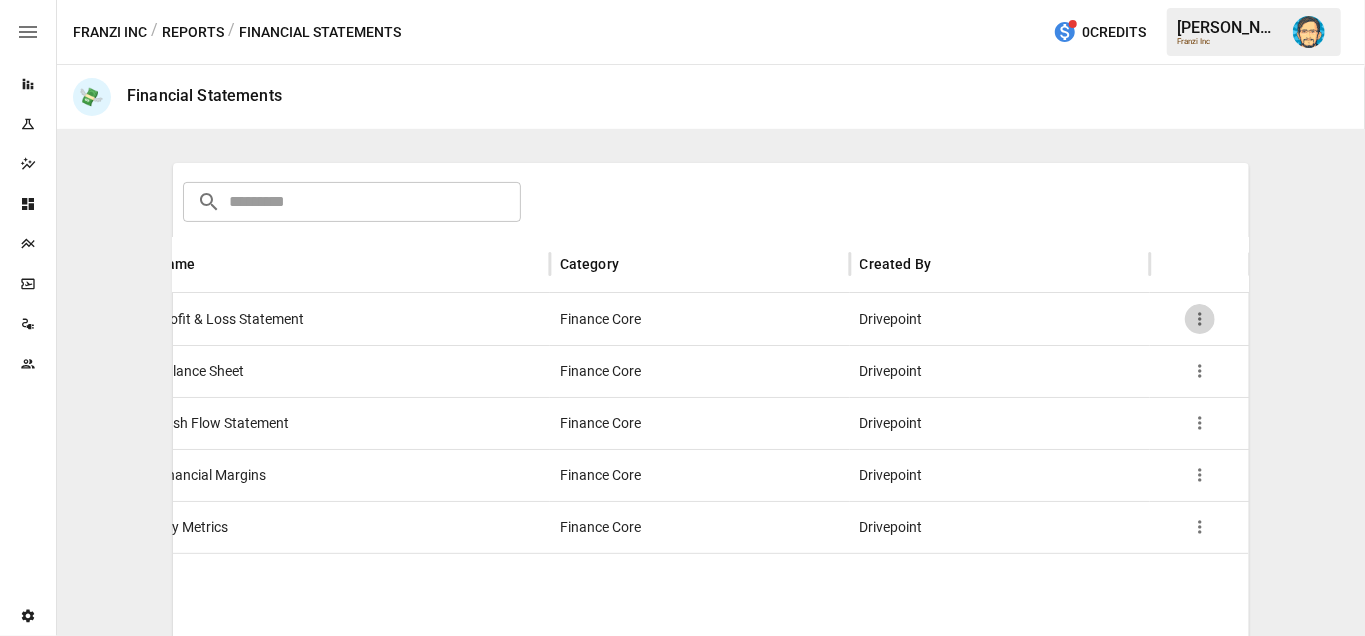 click 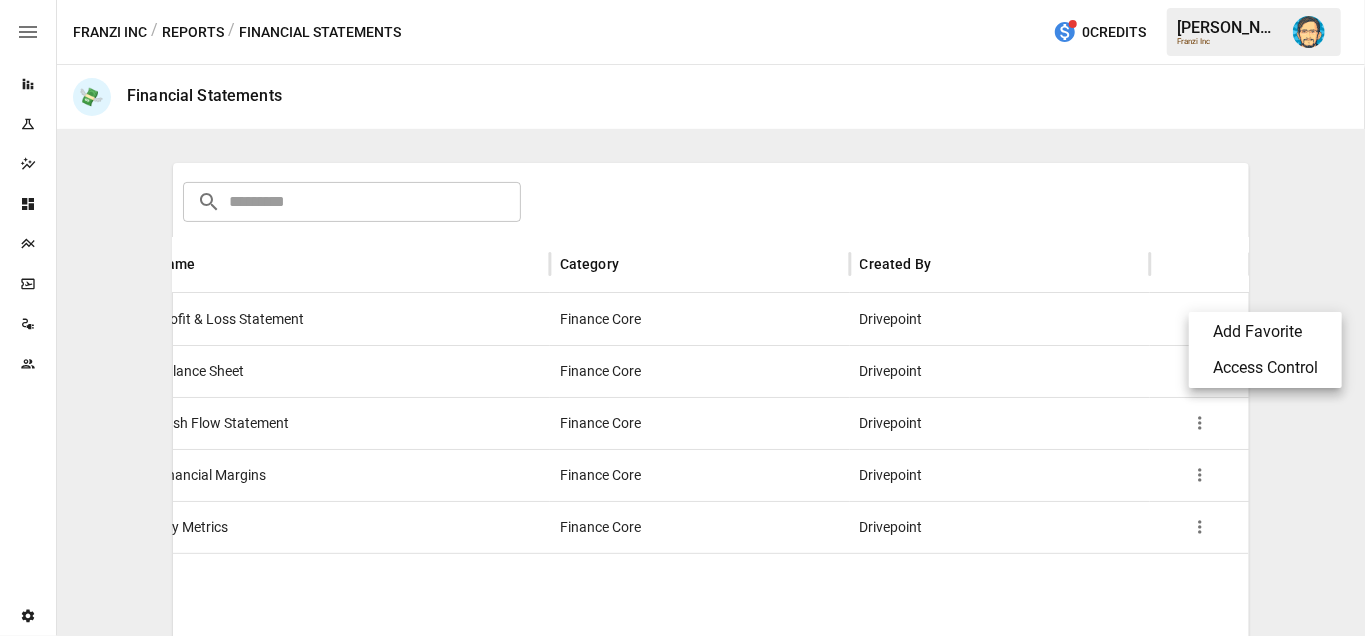 click on "Access Control" at bounding box center (1265, 368) 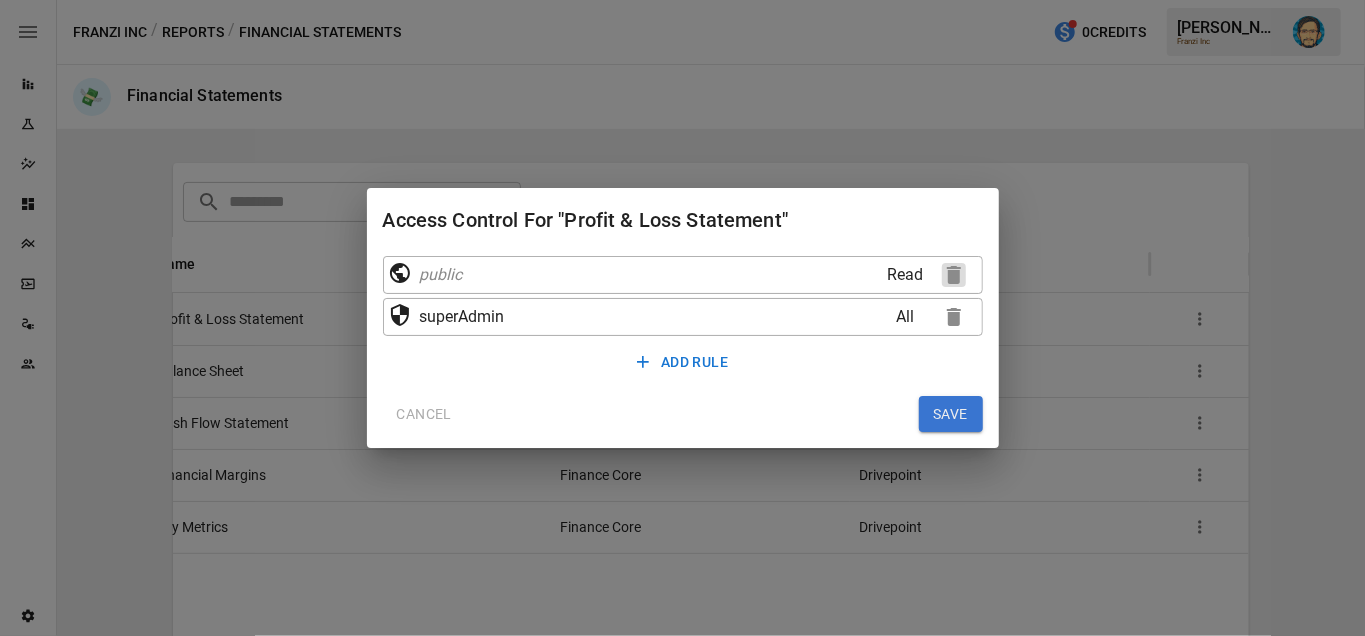 click 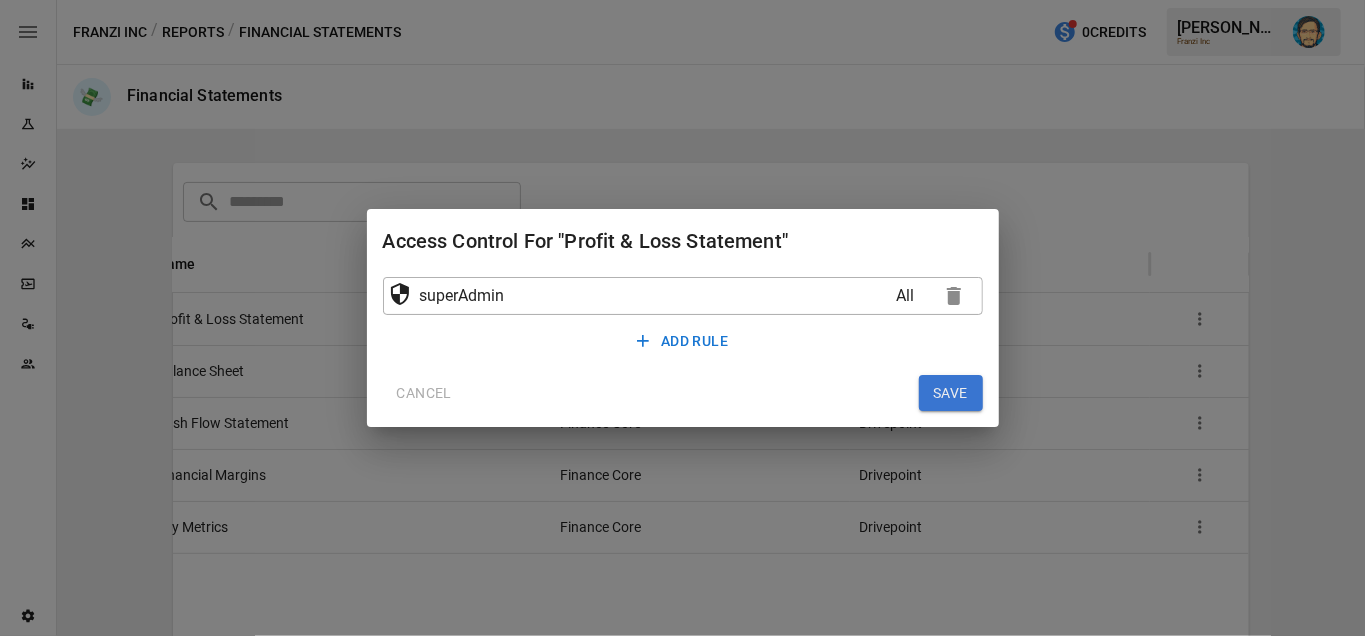 click on "ADD RULE" at bounding box center [682, 341] 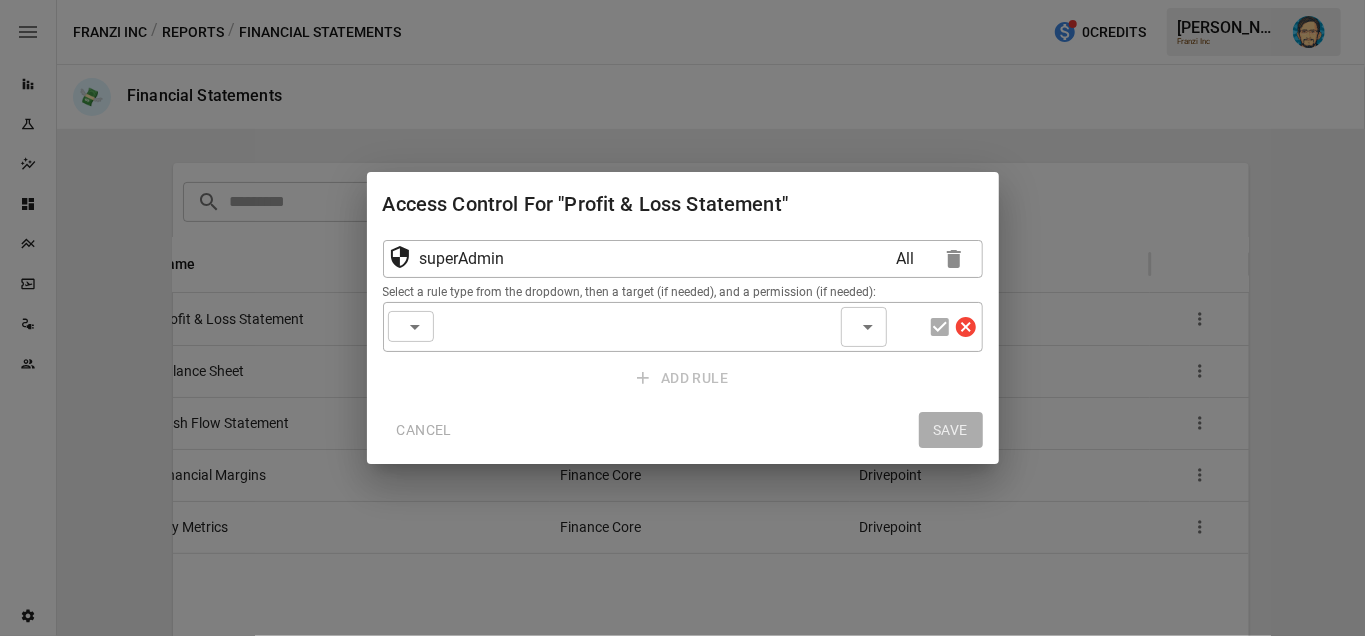 click on "​ ​" at bounding box center (411, 326) 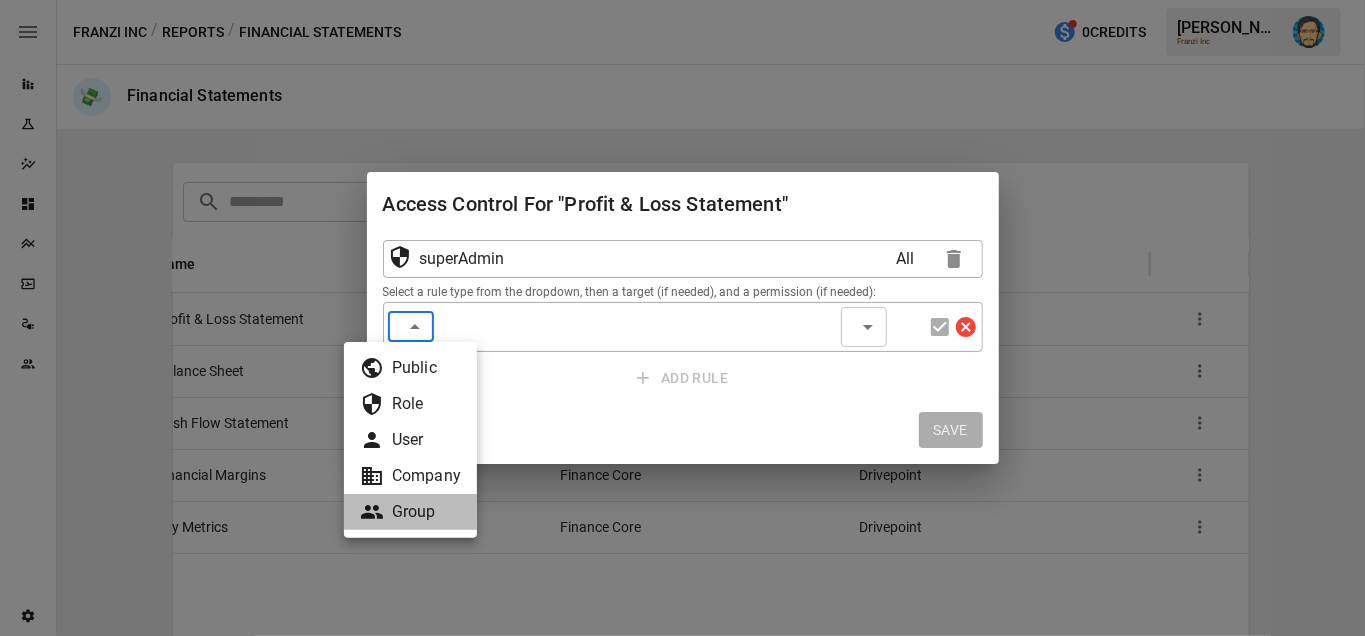 click on "Group" at bounding box center (410, 512) 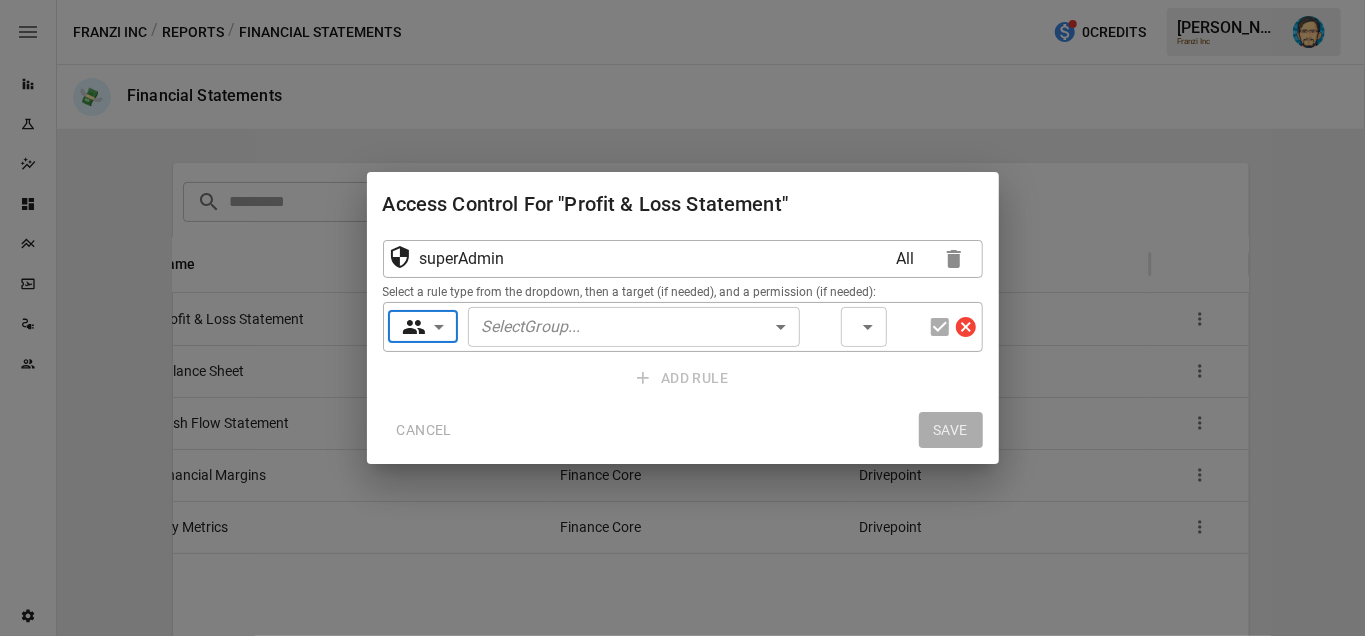click on "Select  Group ... ​" at bounding box center [634, 327] 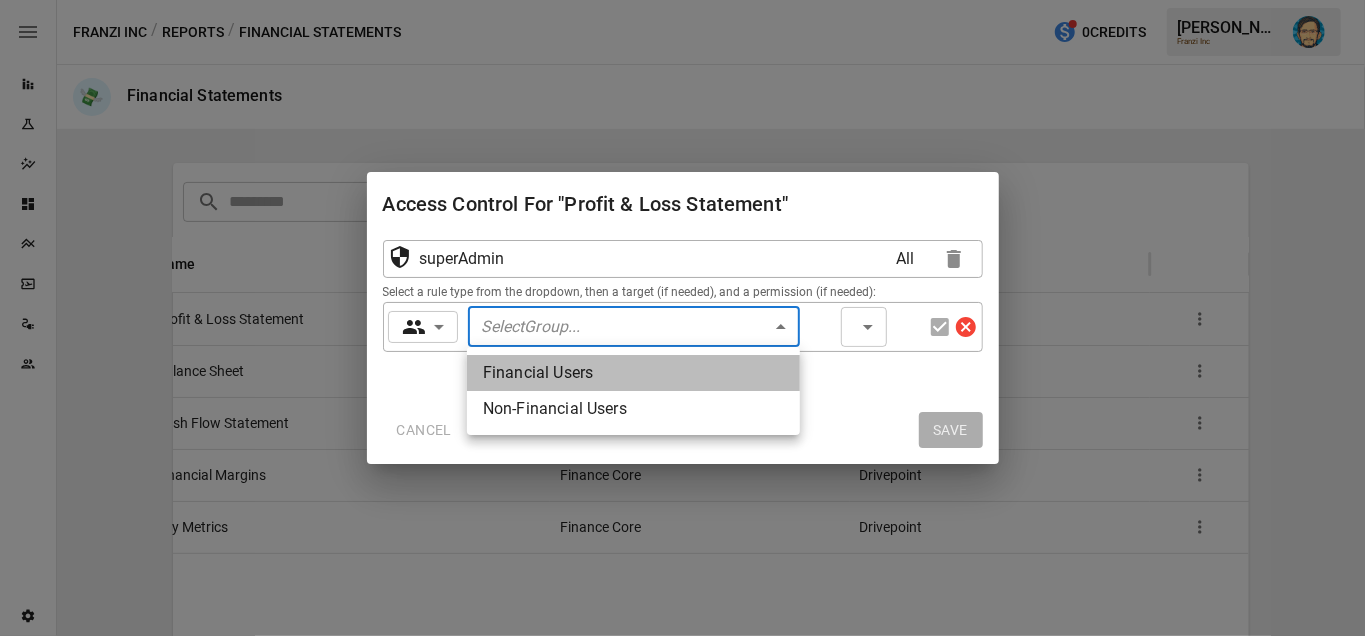 click on "Financial Users" at bounding box center (633, 373) 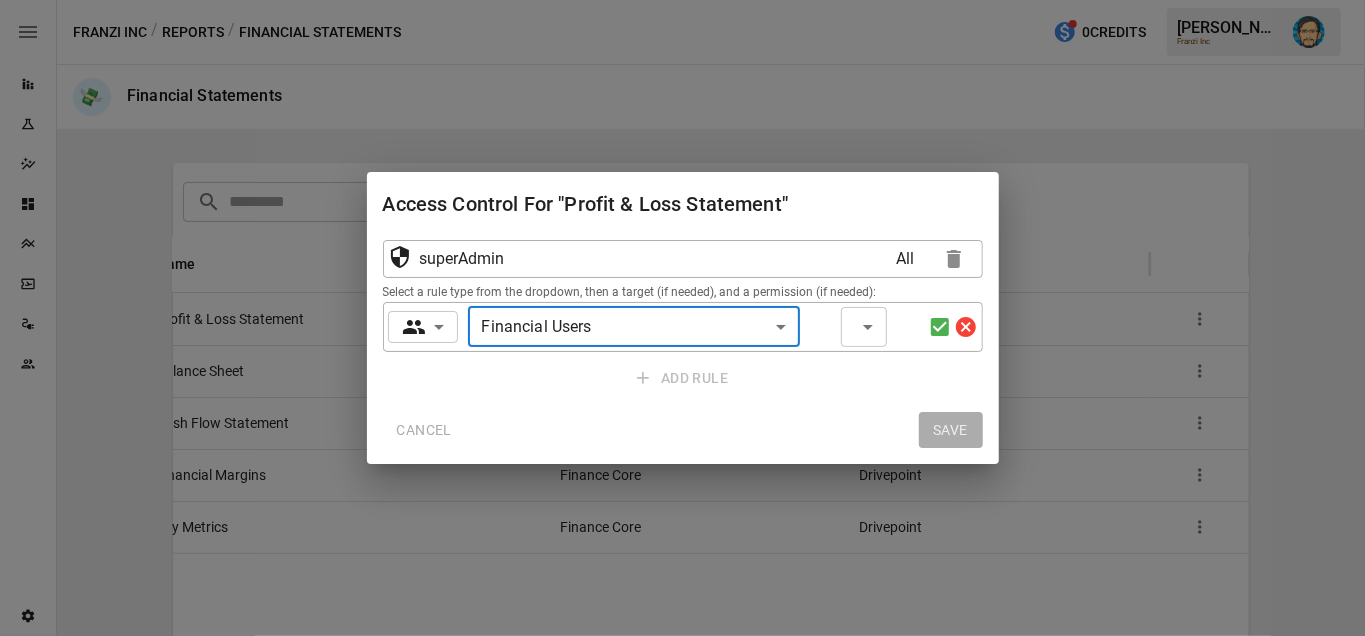 click on "​ ​" at bounding box center (864, 327) 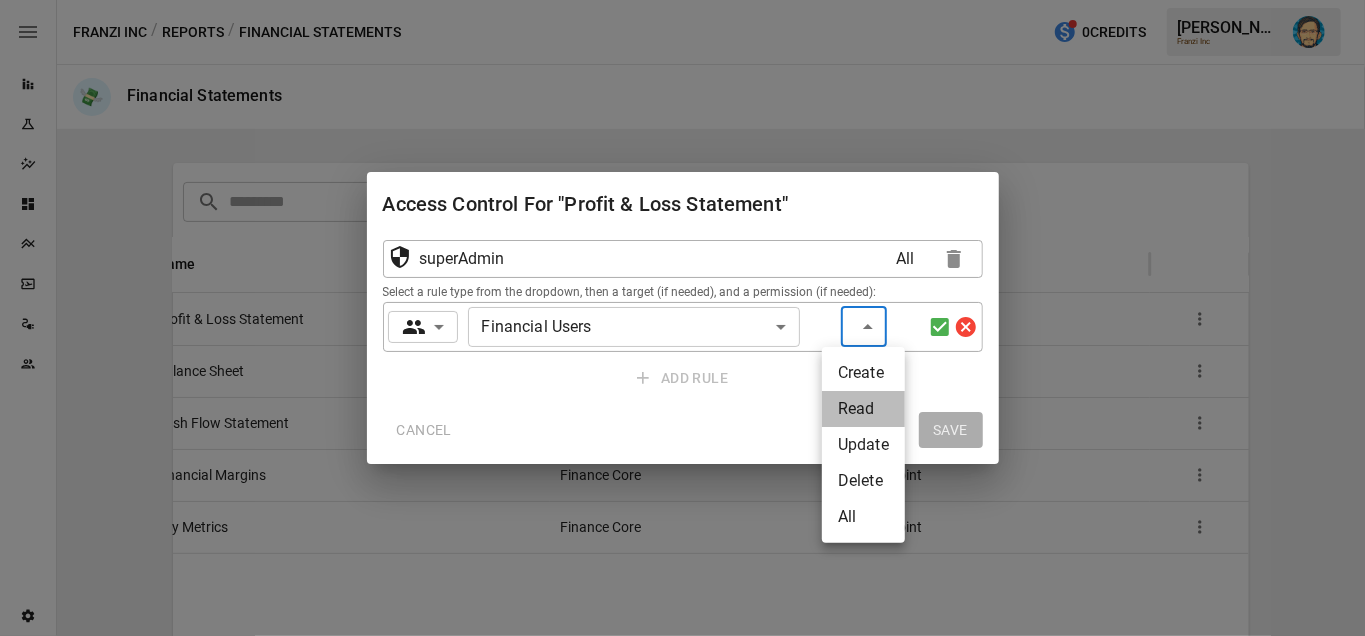click on "Read" at bounding box center [863, 409] 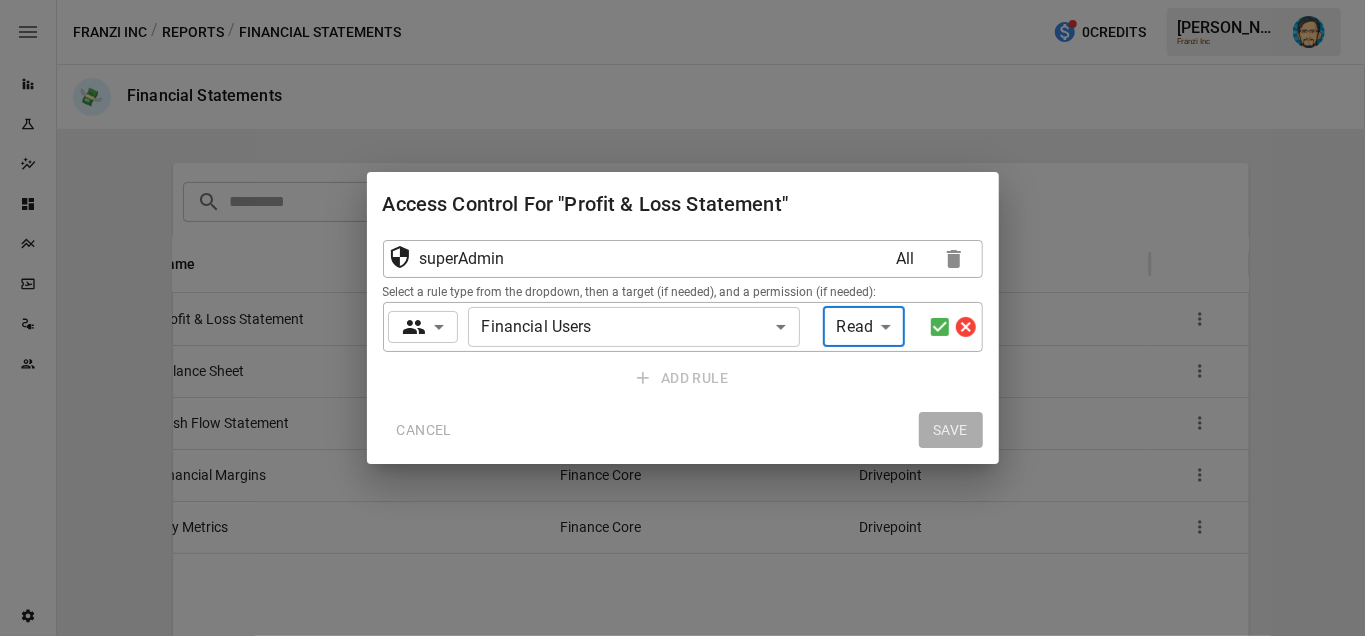 click 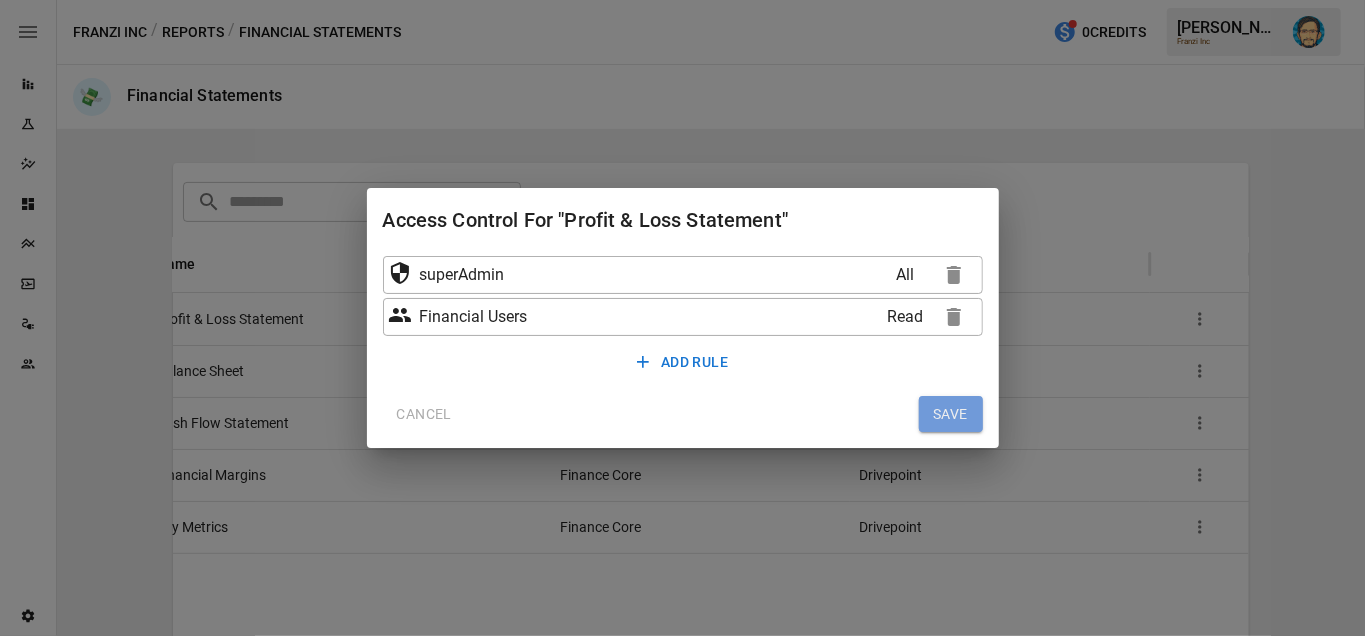 click on "SAVE" at bounding box center [951, 414] 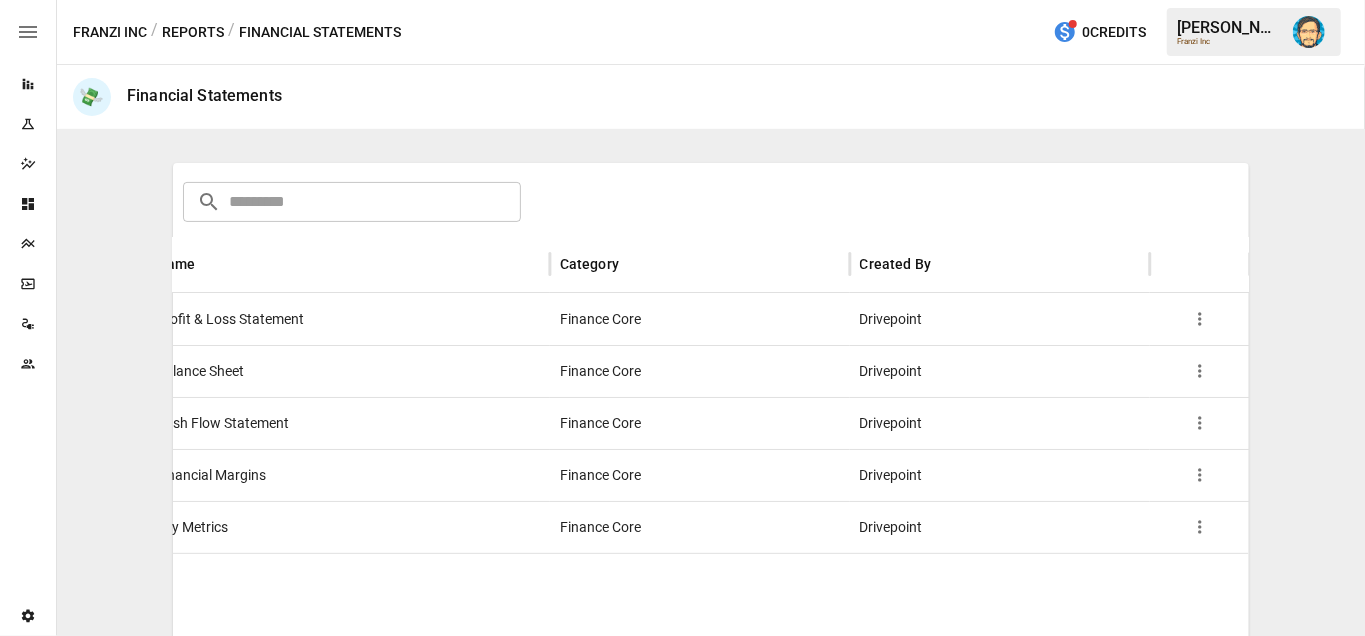type 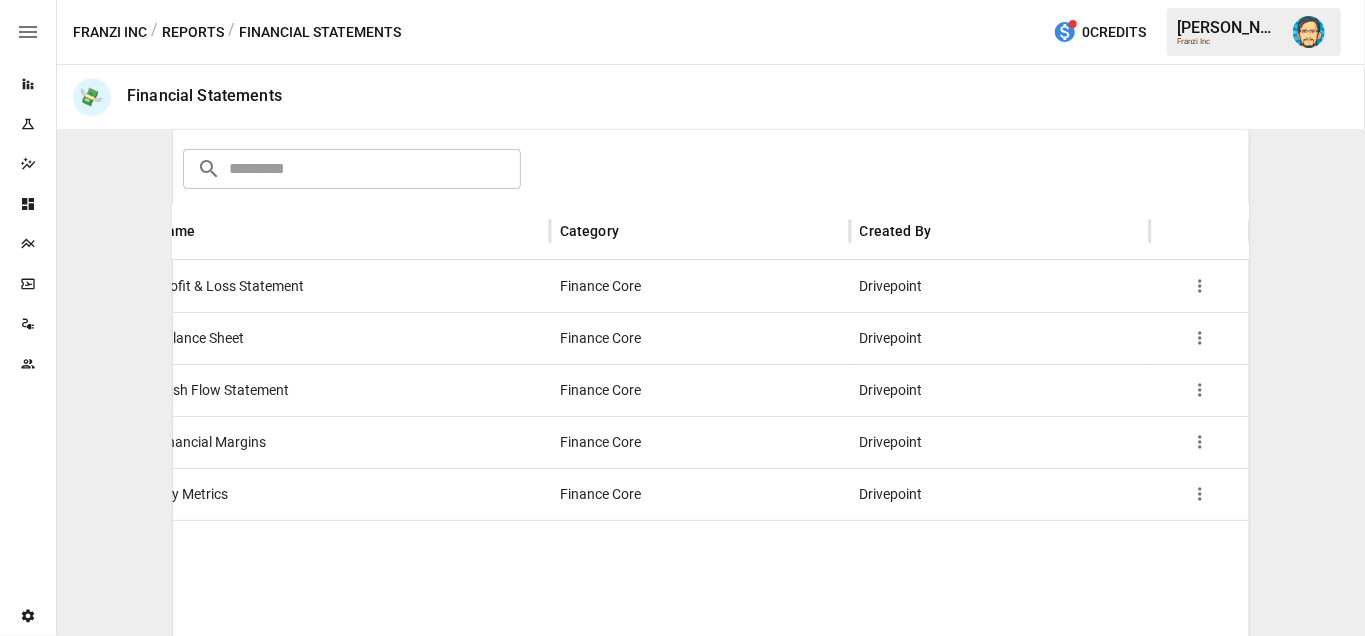 scroll, scrollTop: 334, scrollLeft: 0, axis: vertical 